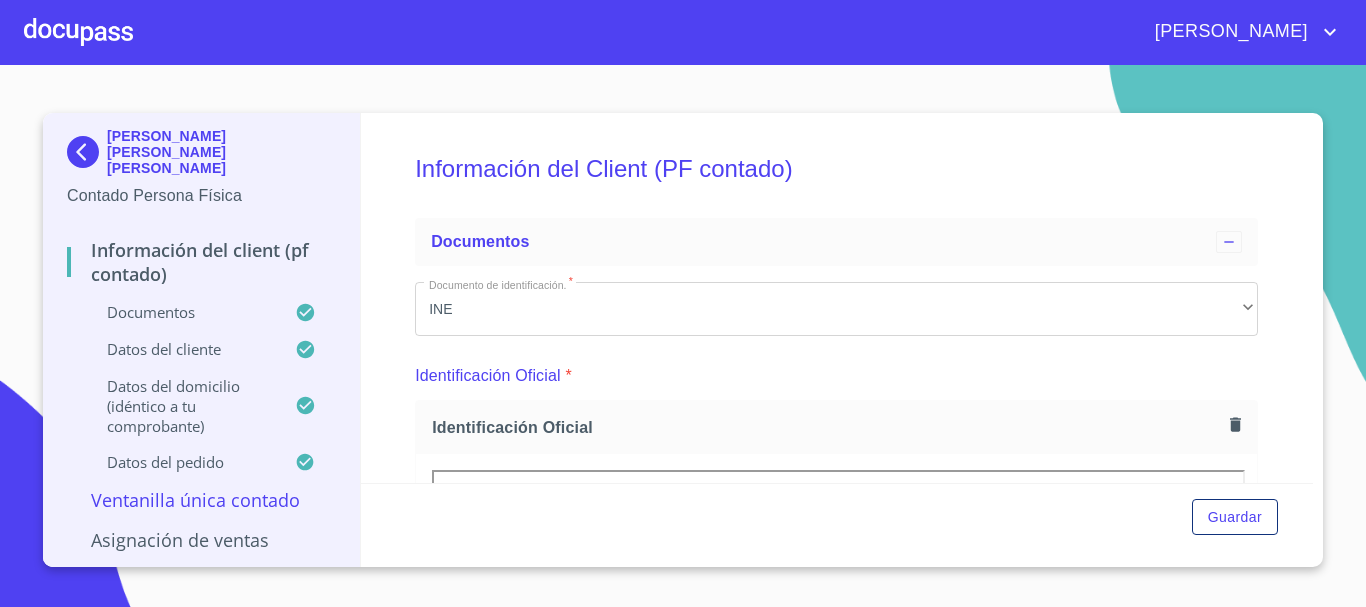 scroll, scrollTop: 0, scrollLeft: 0, axis: both 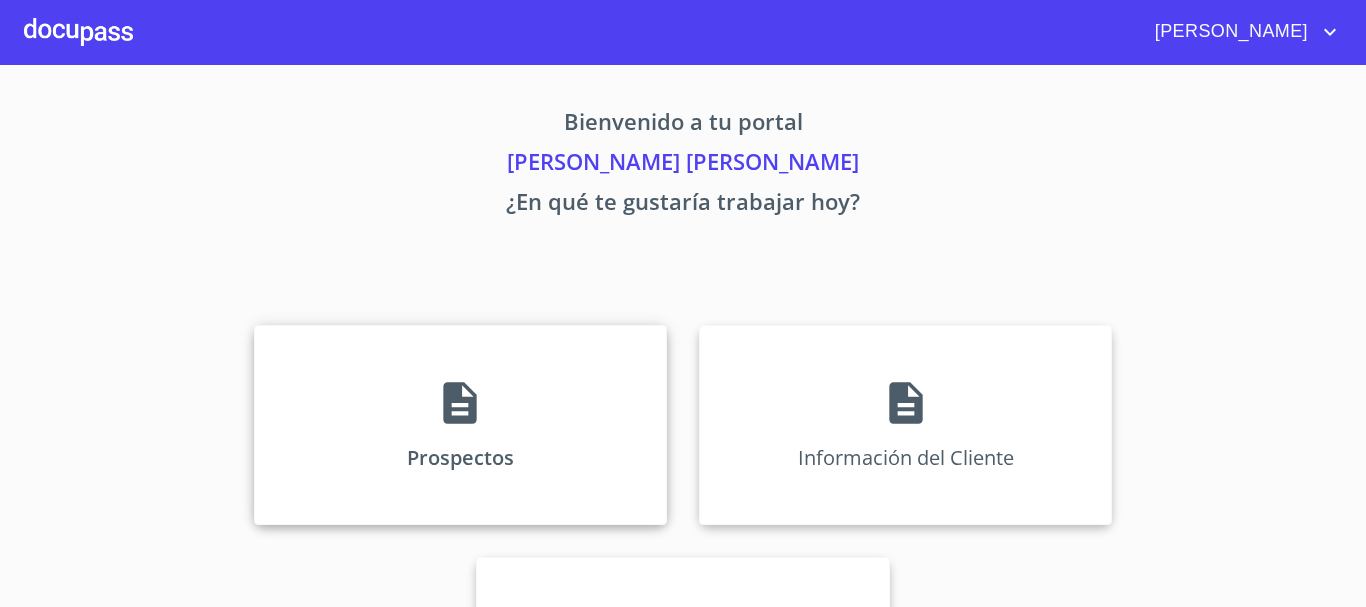 click on "Prospectos" at bounding box center (460, 425) 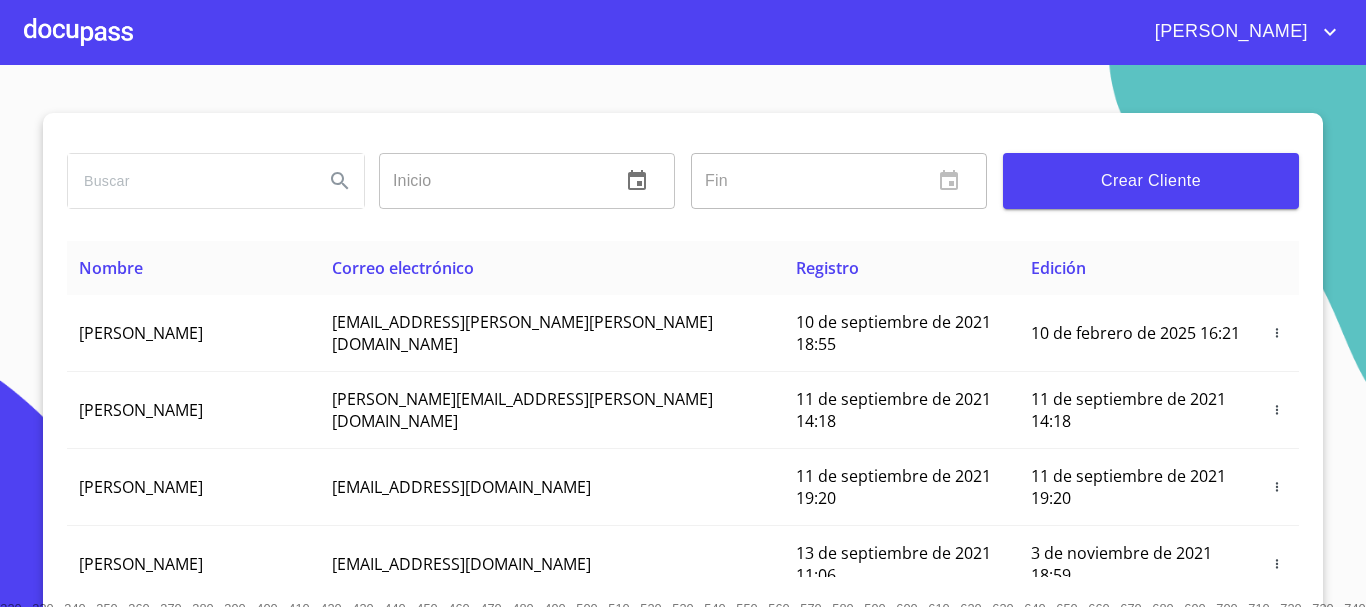 click at bounding box center [188, 181] 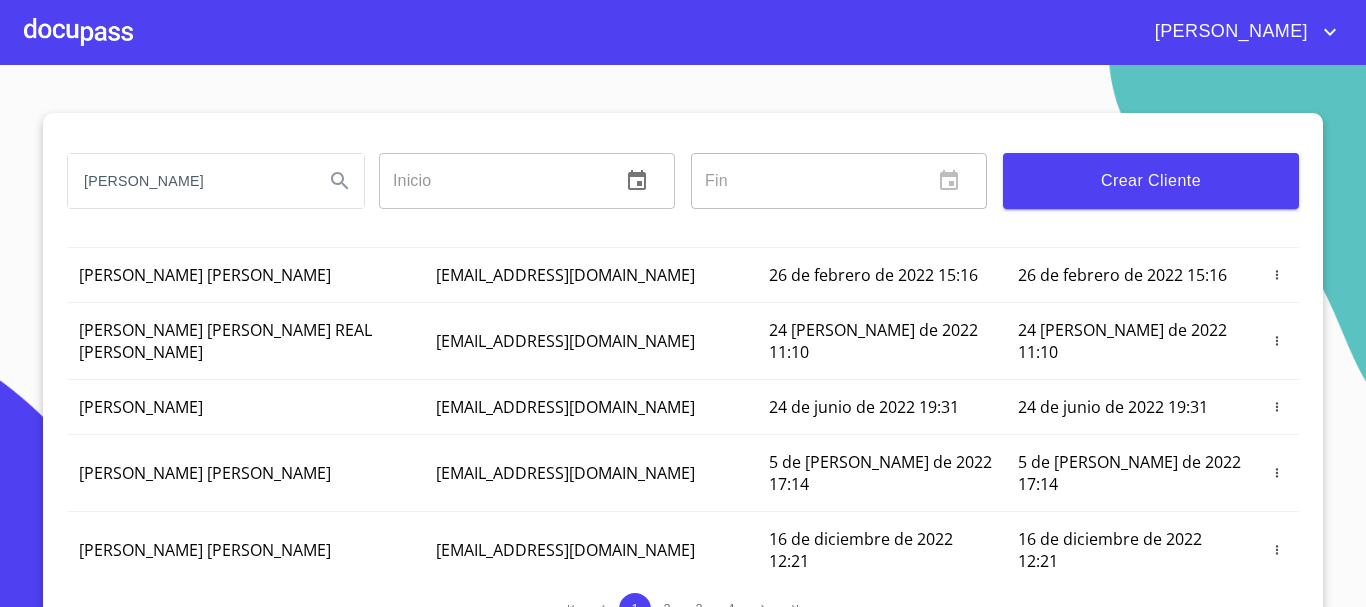 scroll, scrollTop: 0, scrollLeft: 0, axis: both 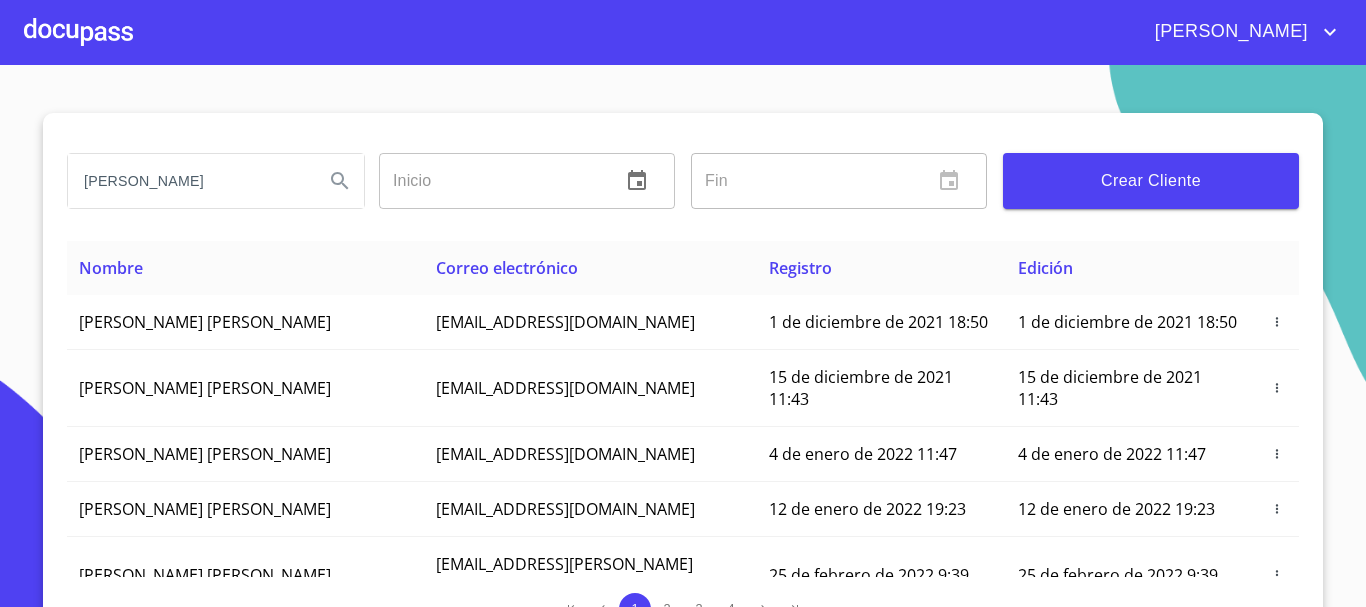 type on "[PERSON_NAME]" 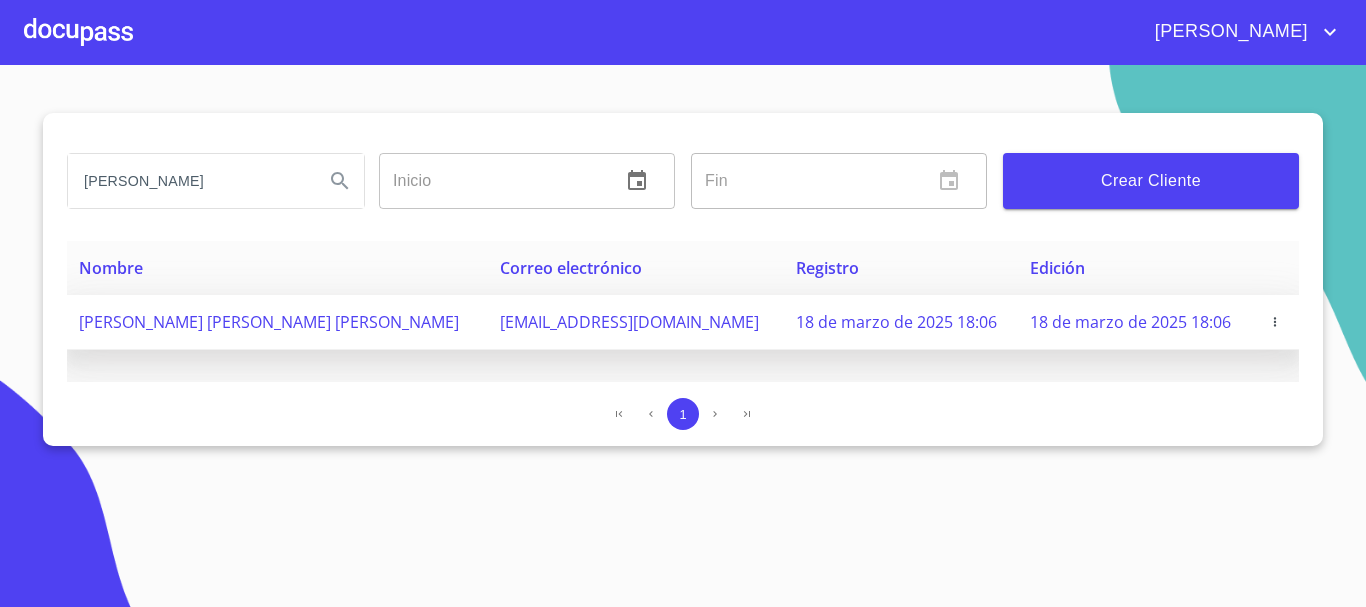 click at bounding box center [1276, 322] 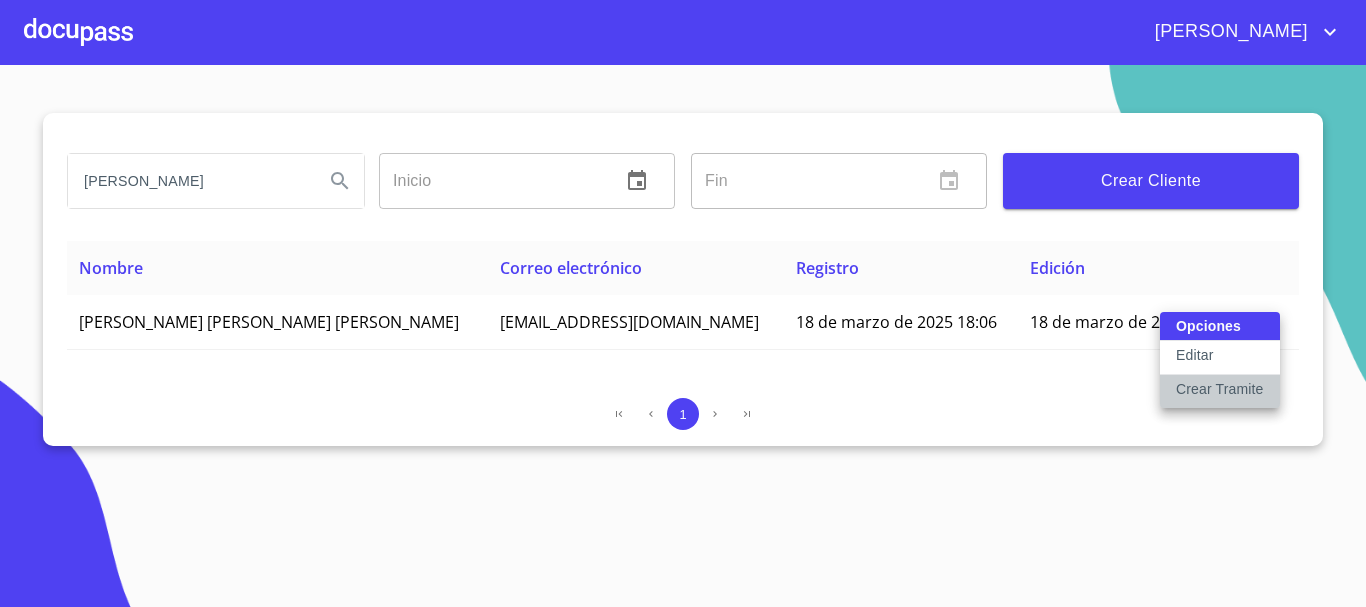 click on "Crear Tramite" at bounding box center (1220, 389) 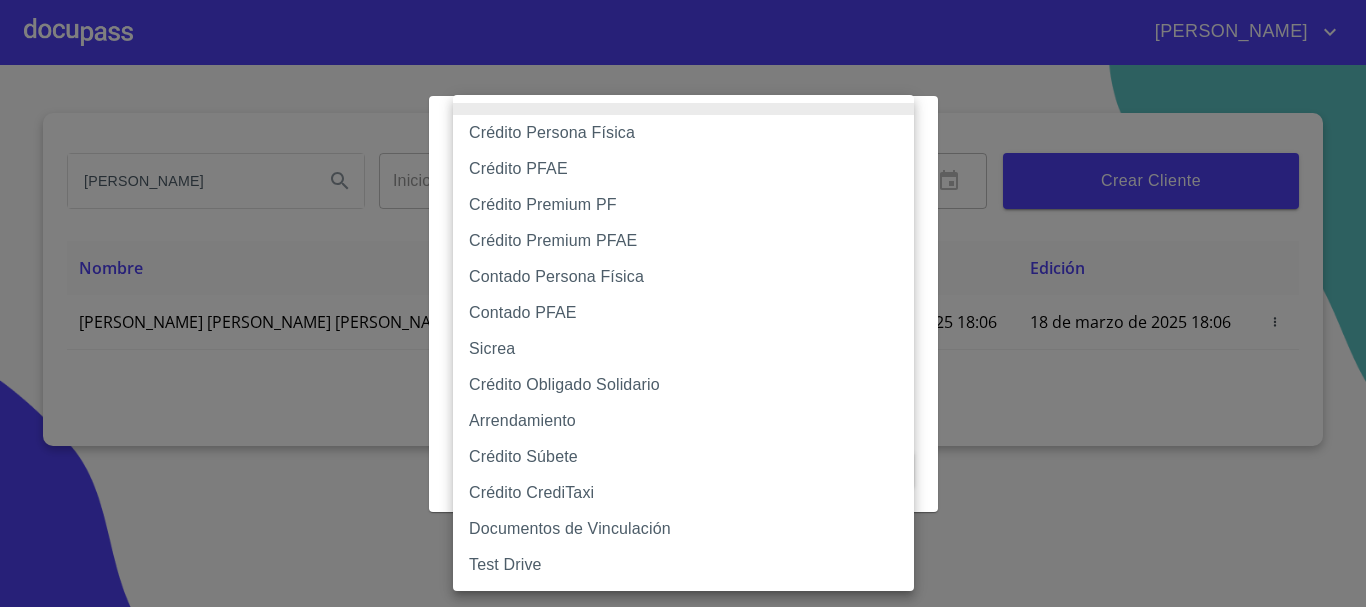 drag, startPoint x: 467, startPoint y: 210, endPoint x: 599, endPoint y: 263, distance: 142.24275 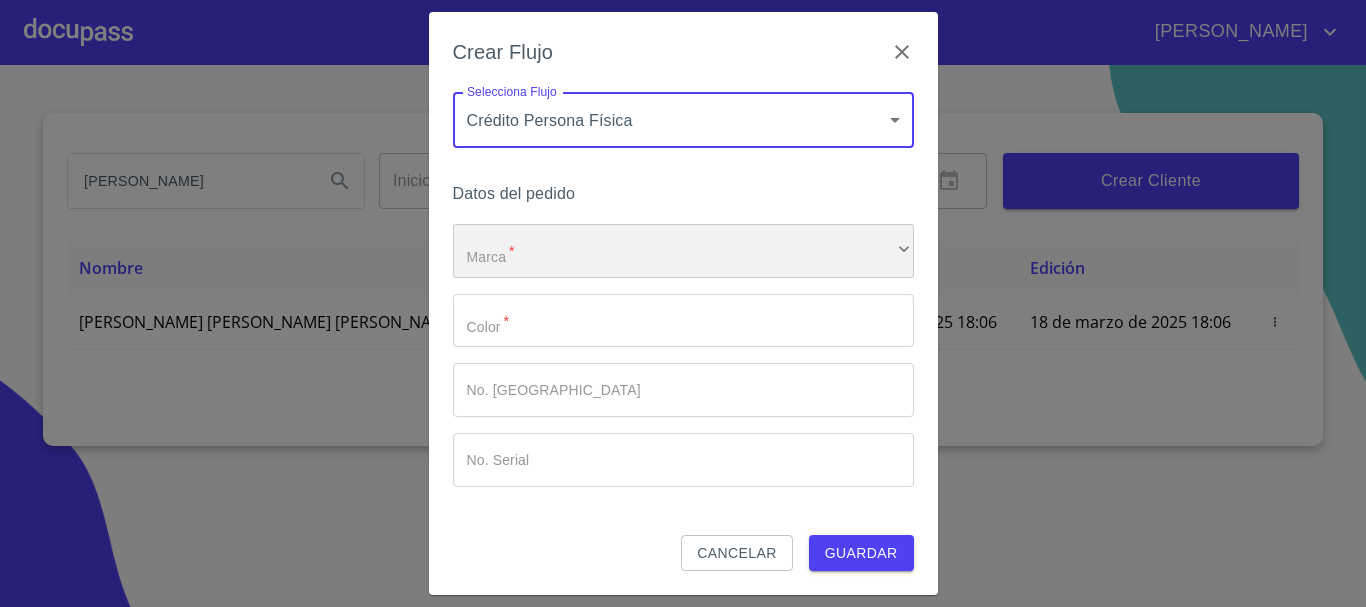 click on "​" at bounding box center [683, 251] 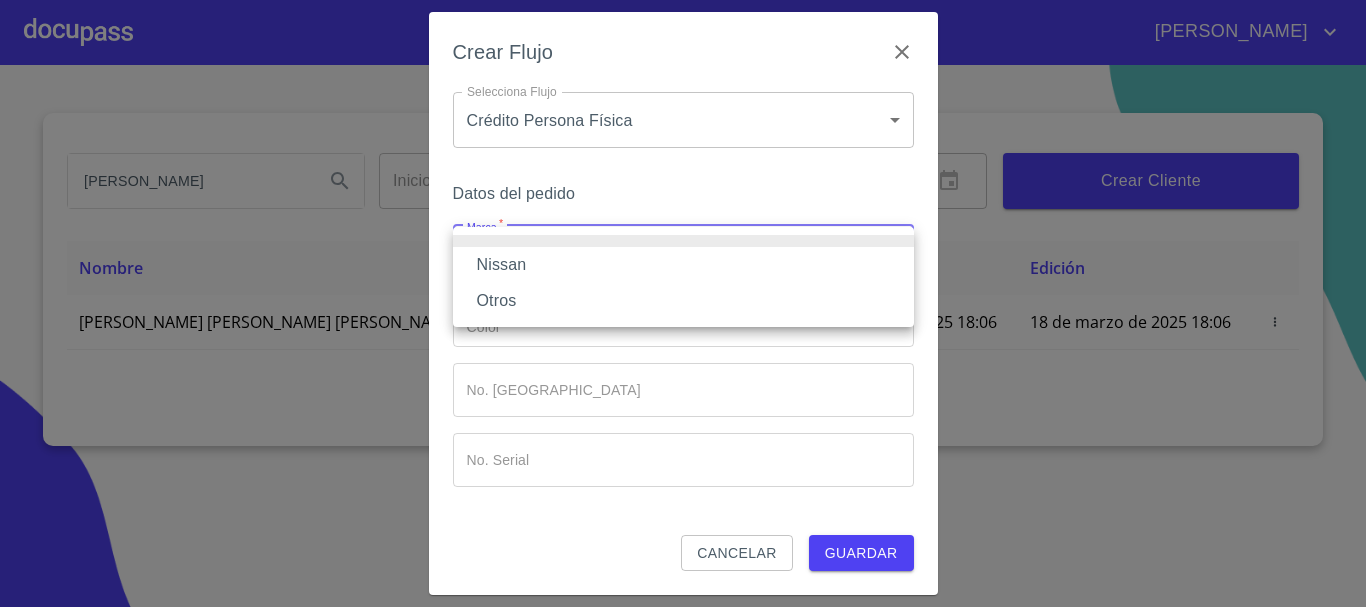 click on "Nissan" at bounding box center (683, 265) 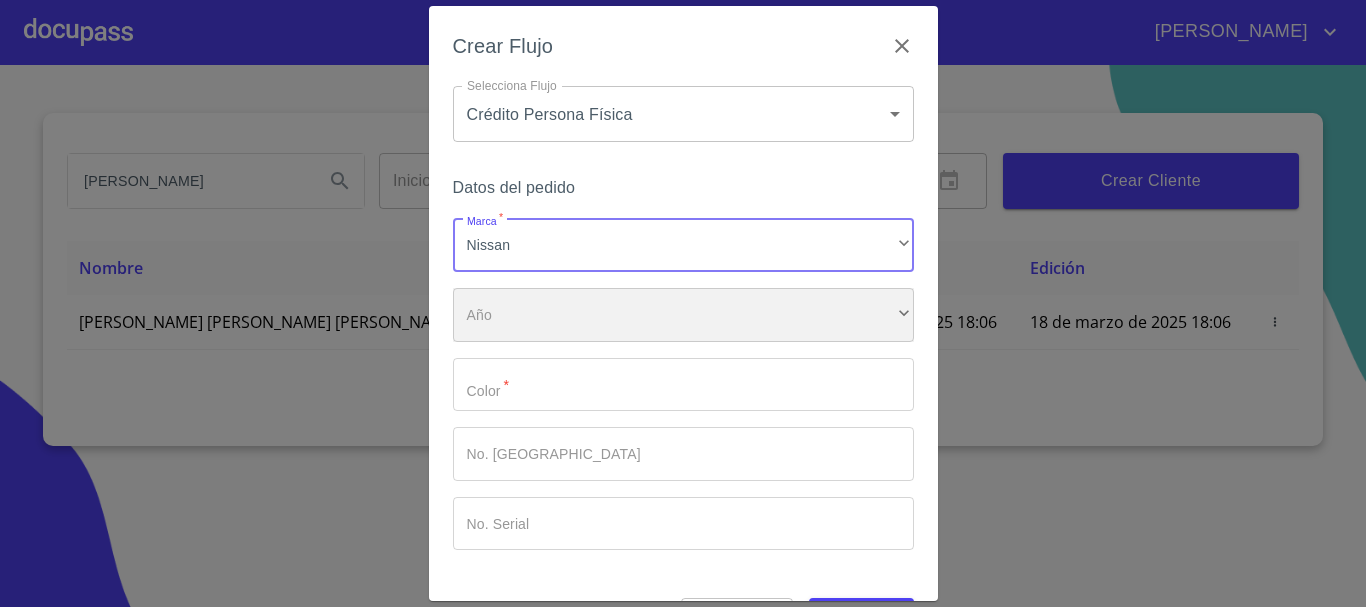 click on "​" at bounding box center (683, 315) 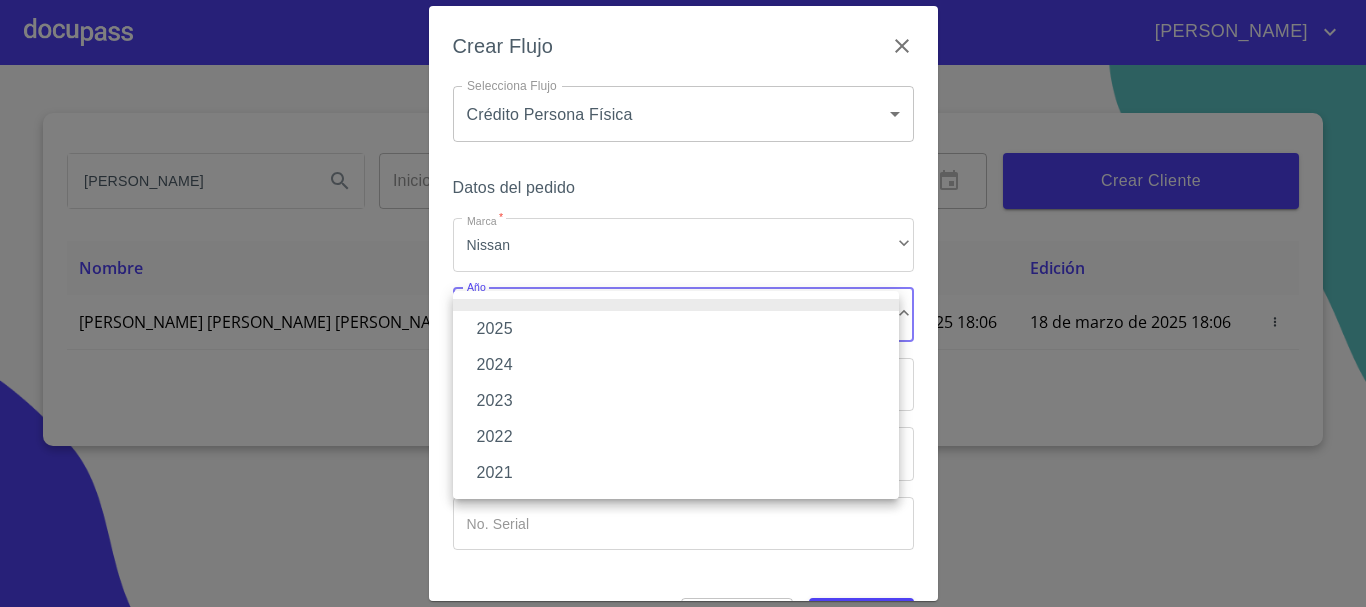 click on "2025" at bounding box center [676, 329] 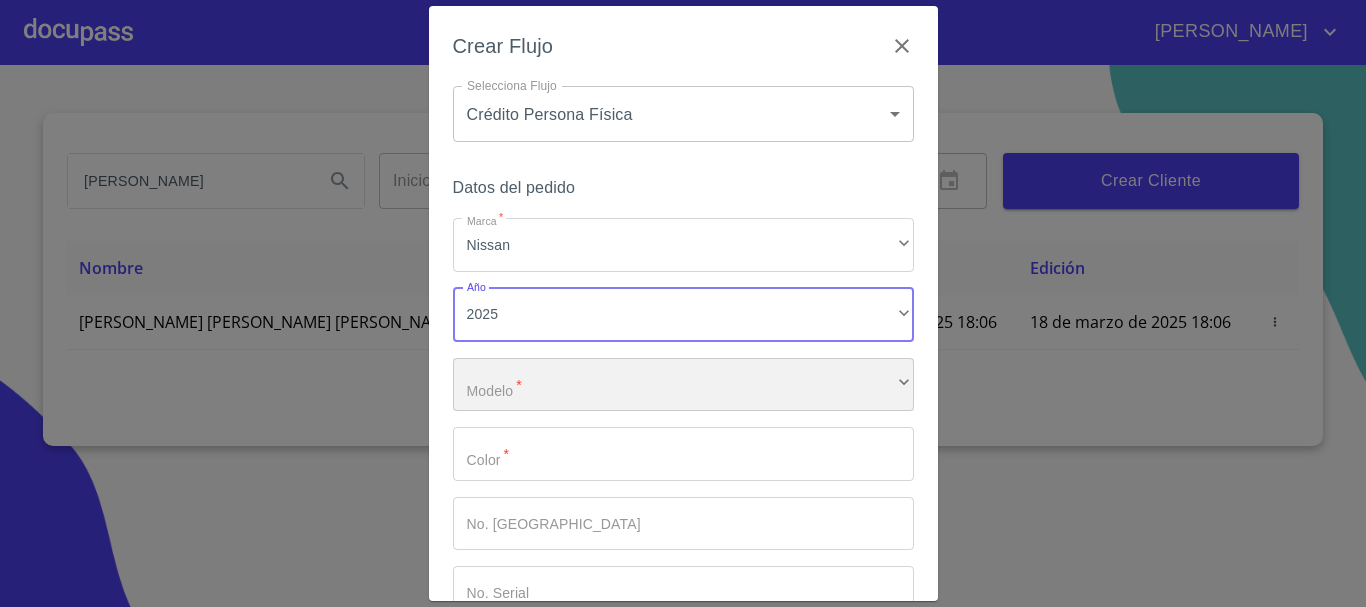 click on "​" at bounding box center [683, 385] 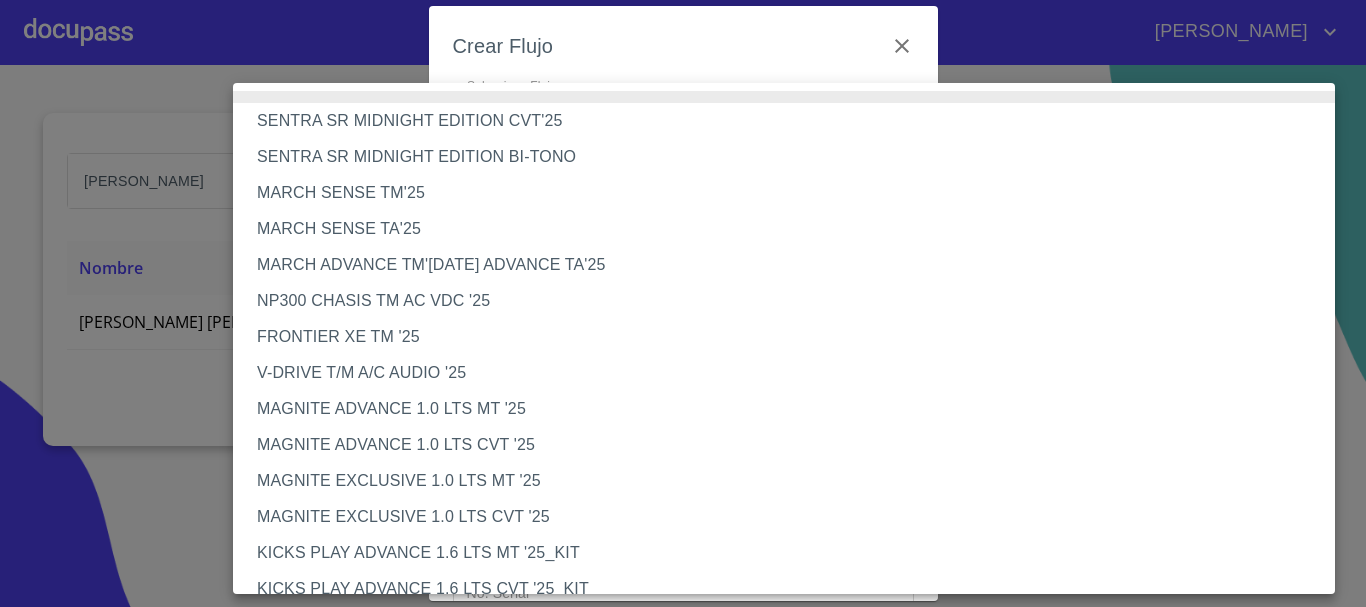 type 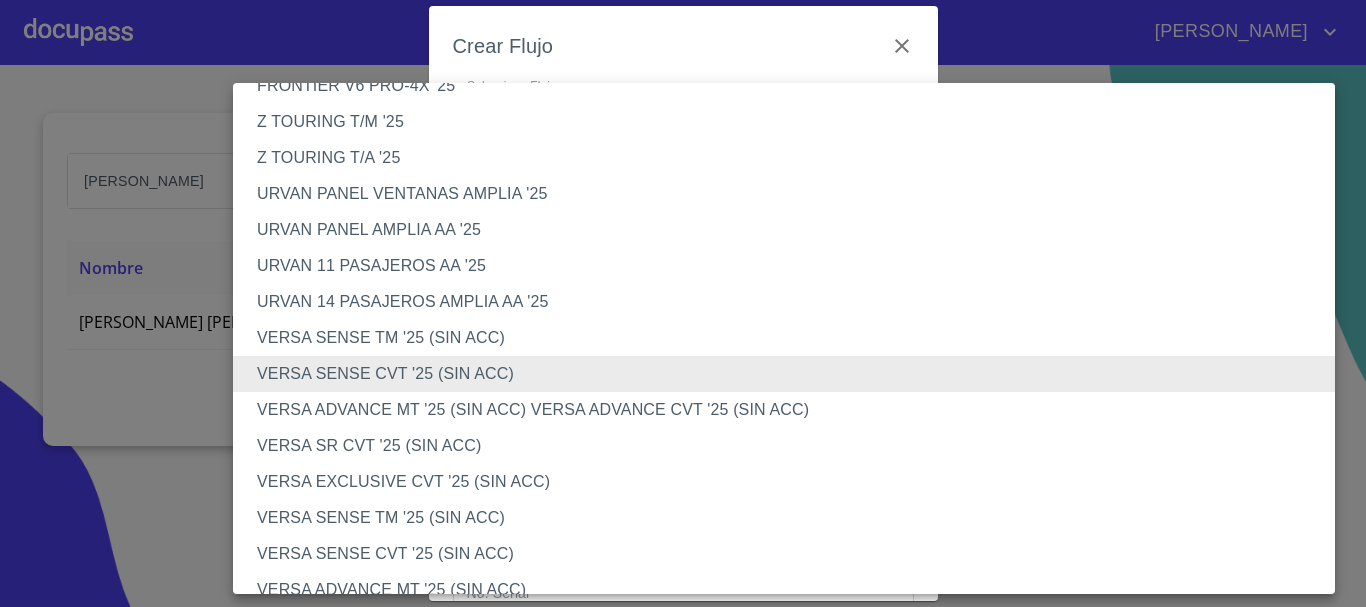 type 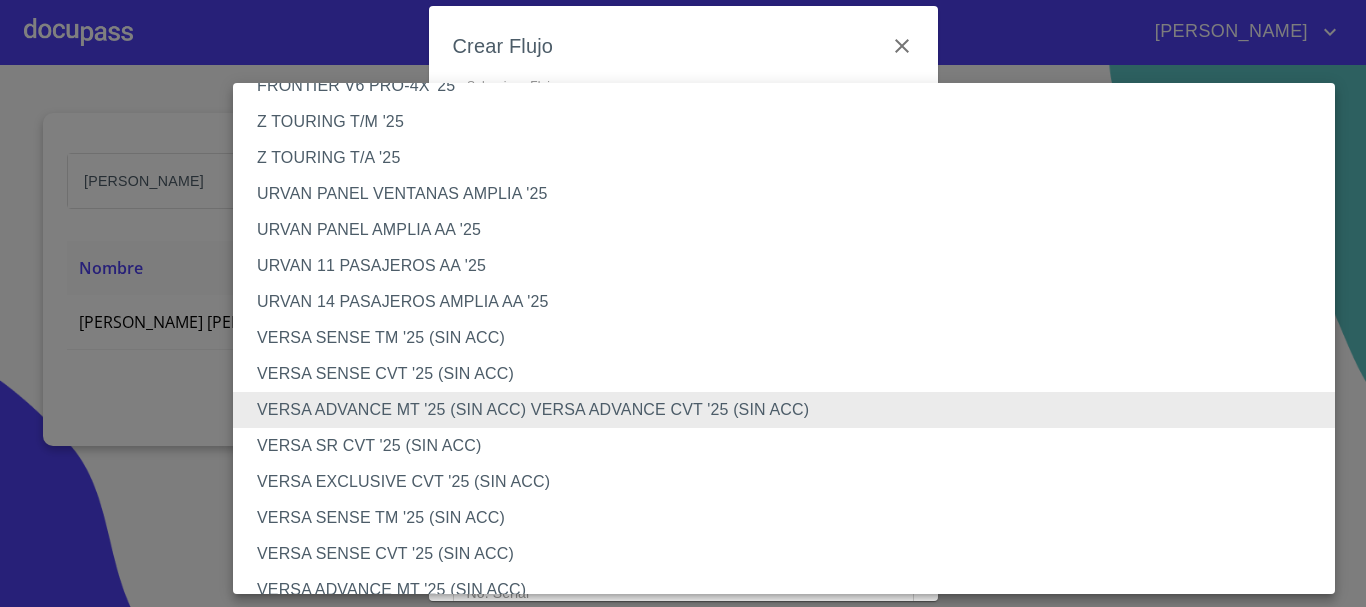 type 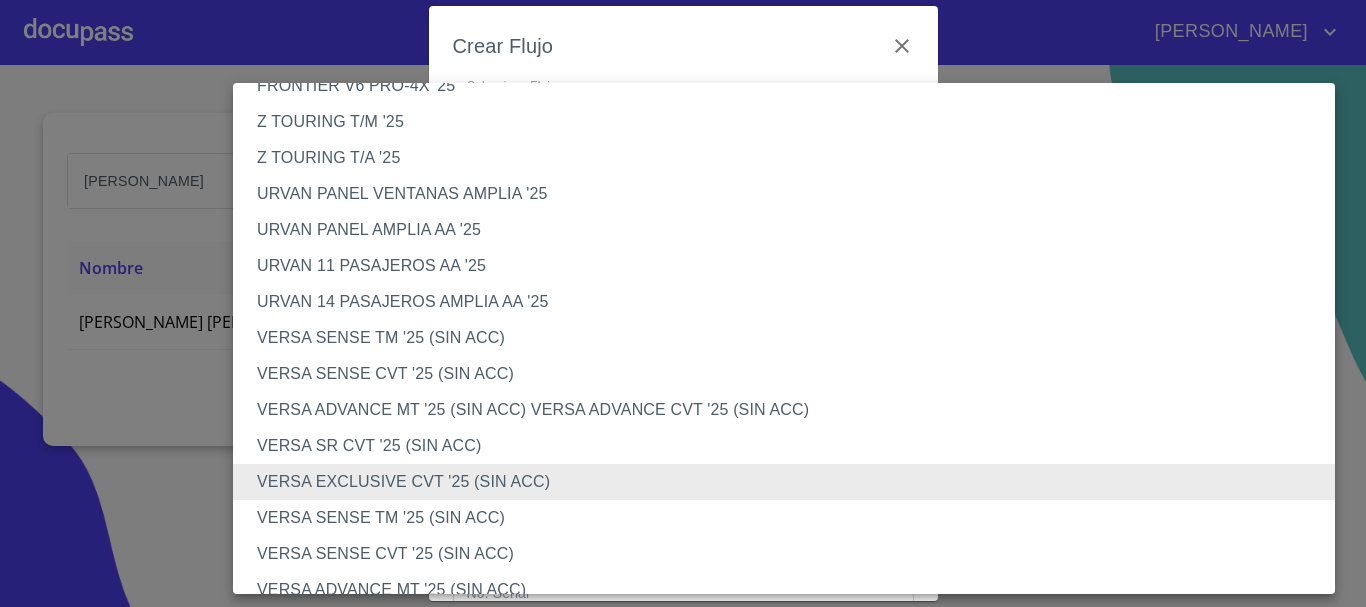 type 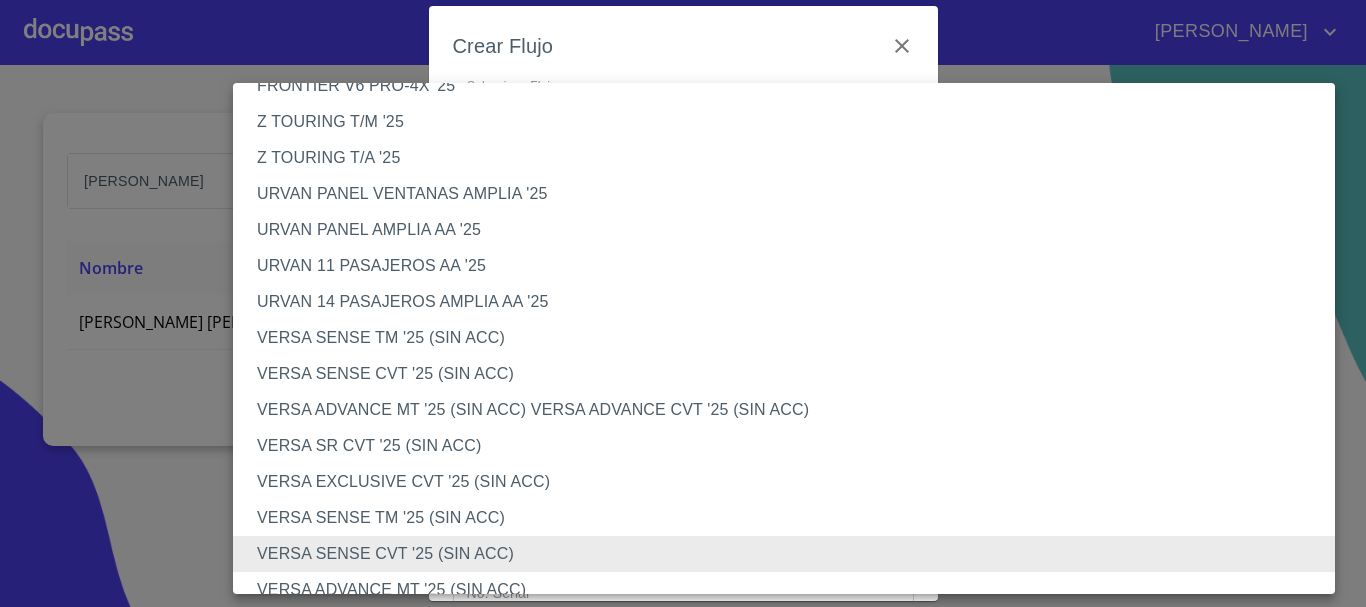type 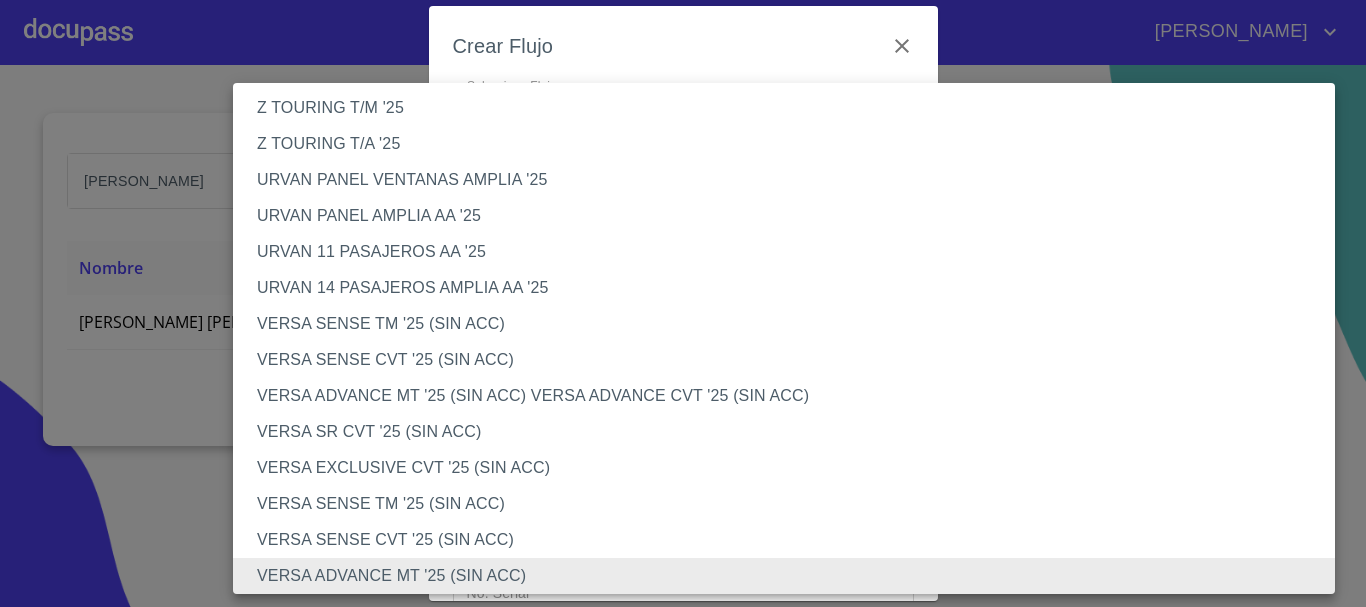 scroll, scrollTop: 827, scrollLeft: 0, axis: vertical 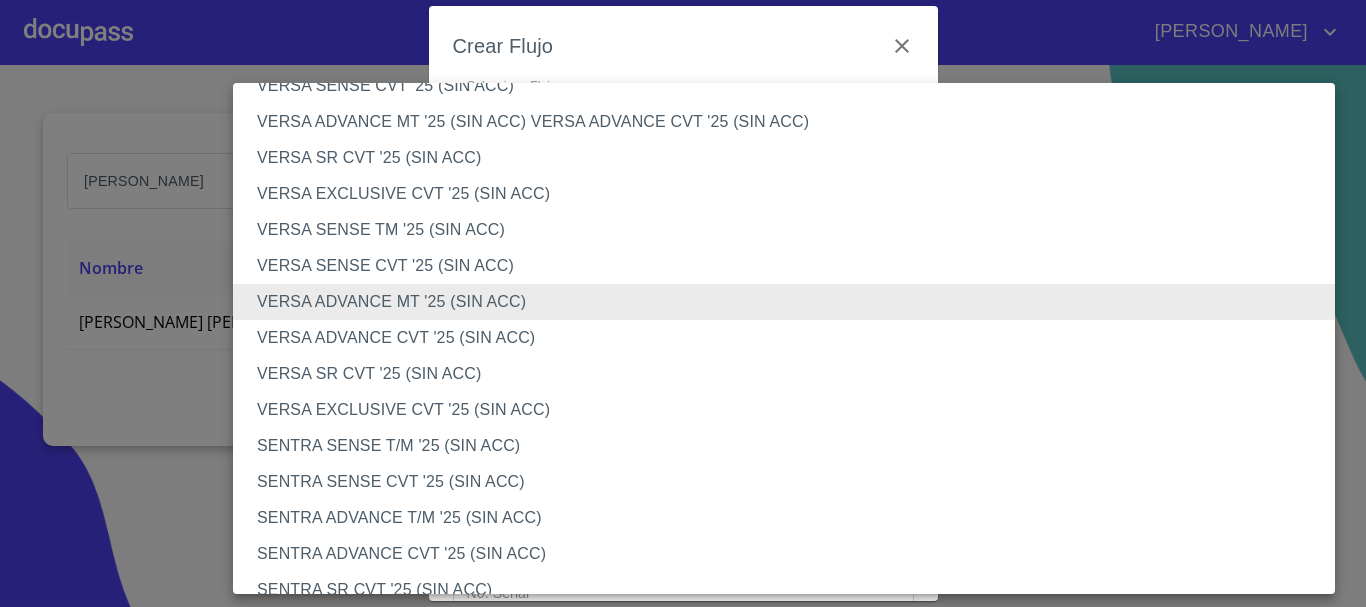 type 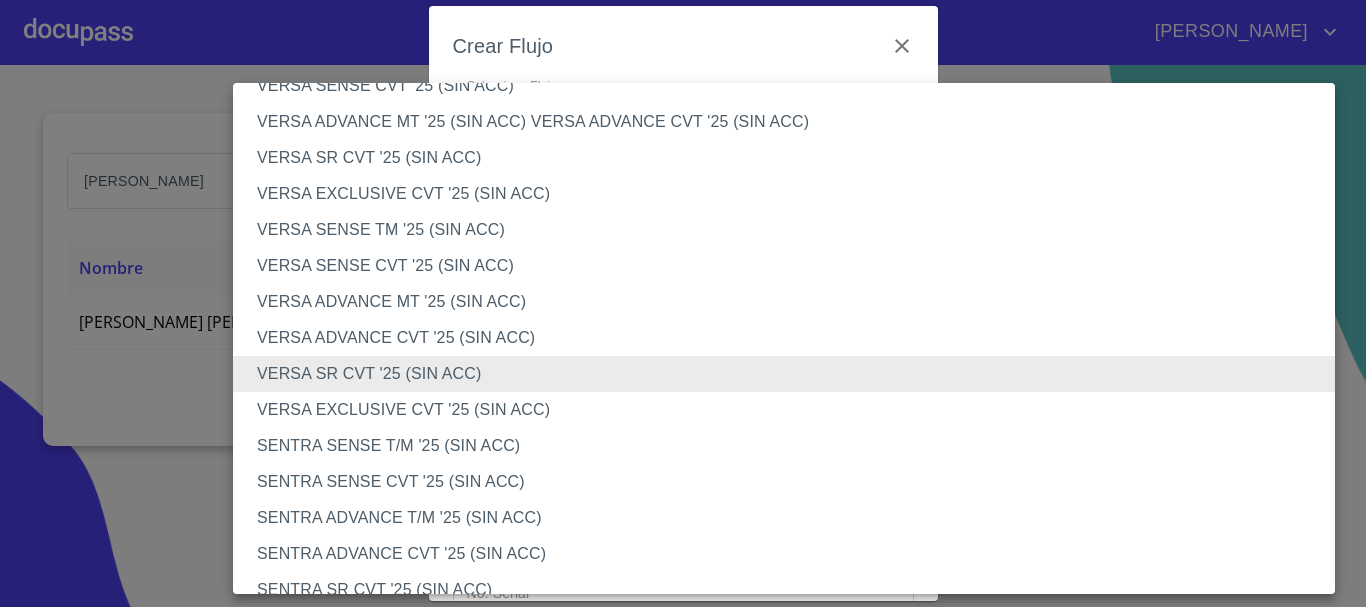 type 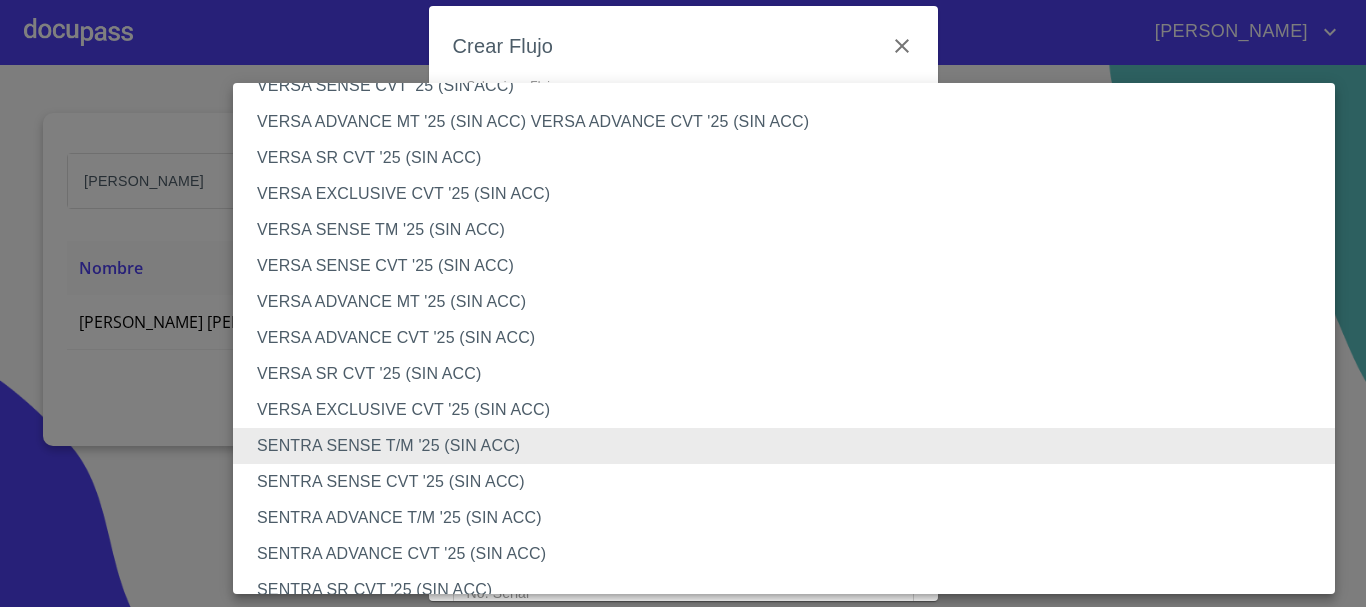 type 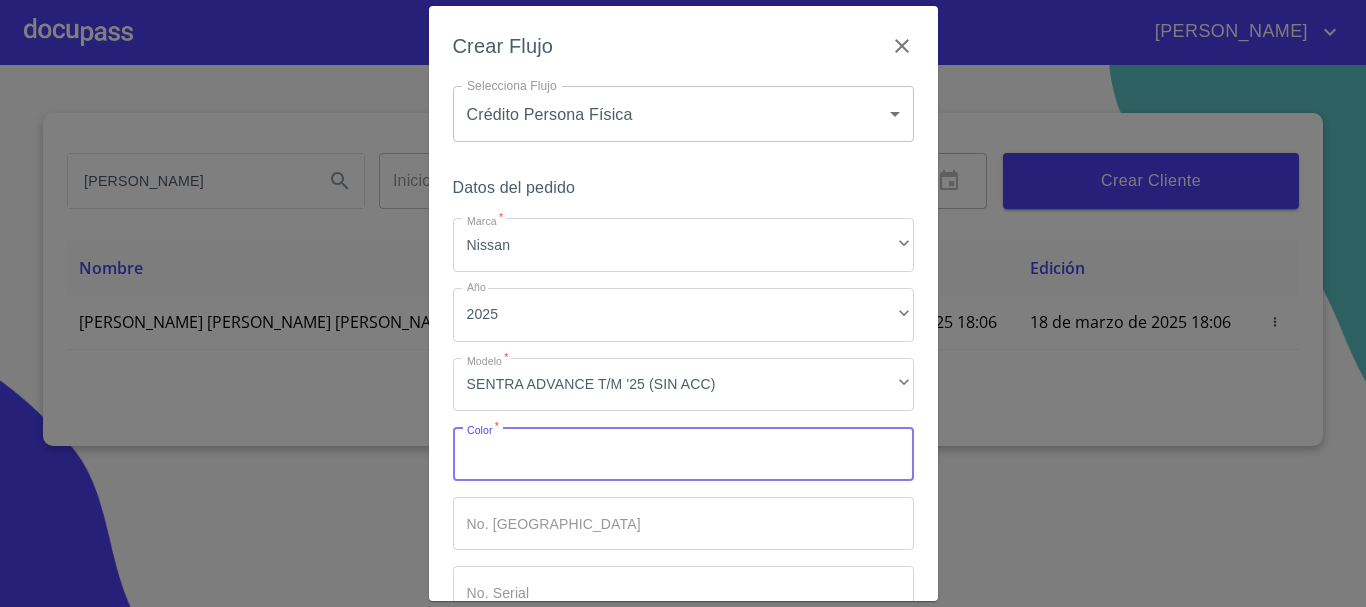 click on "Marca   *" at bounding box center (683, 454) 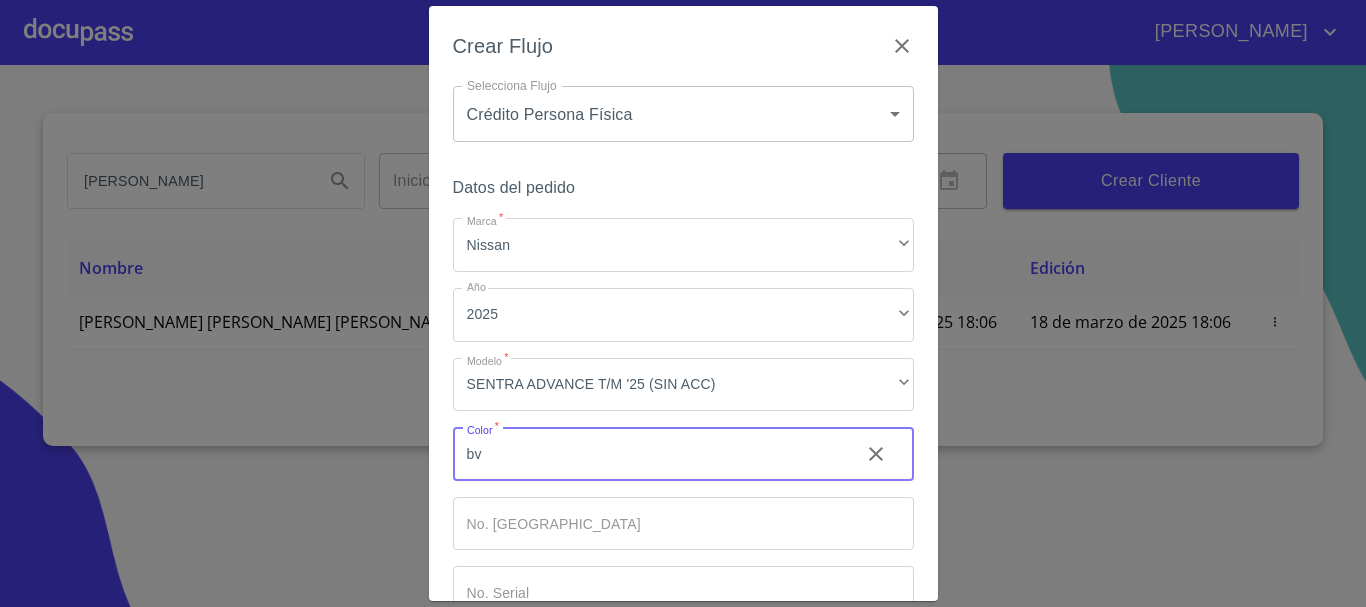 type on "b" 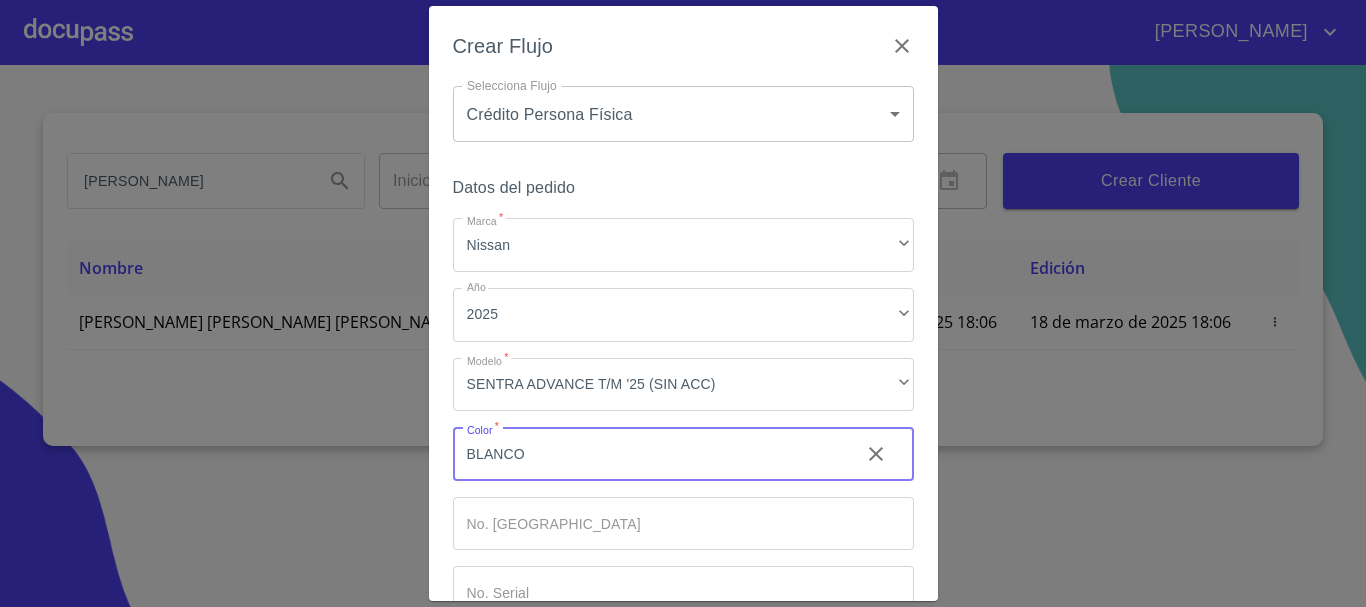 type on "BLANCO" 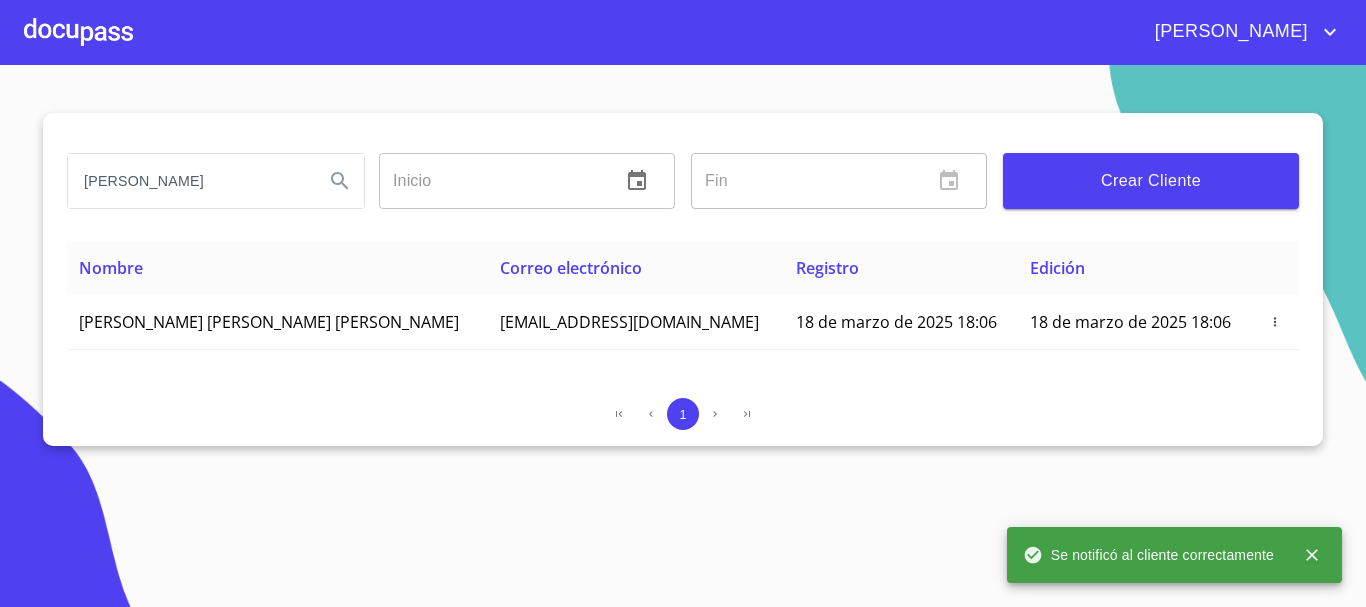 click at bounding box center (78, 32) 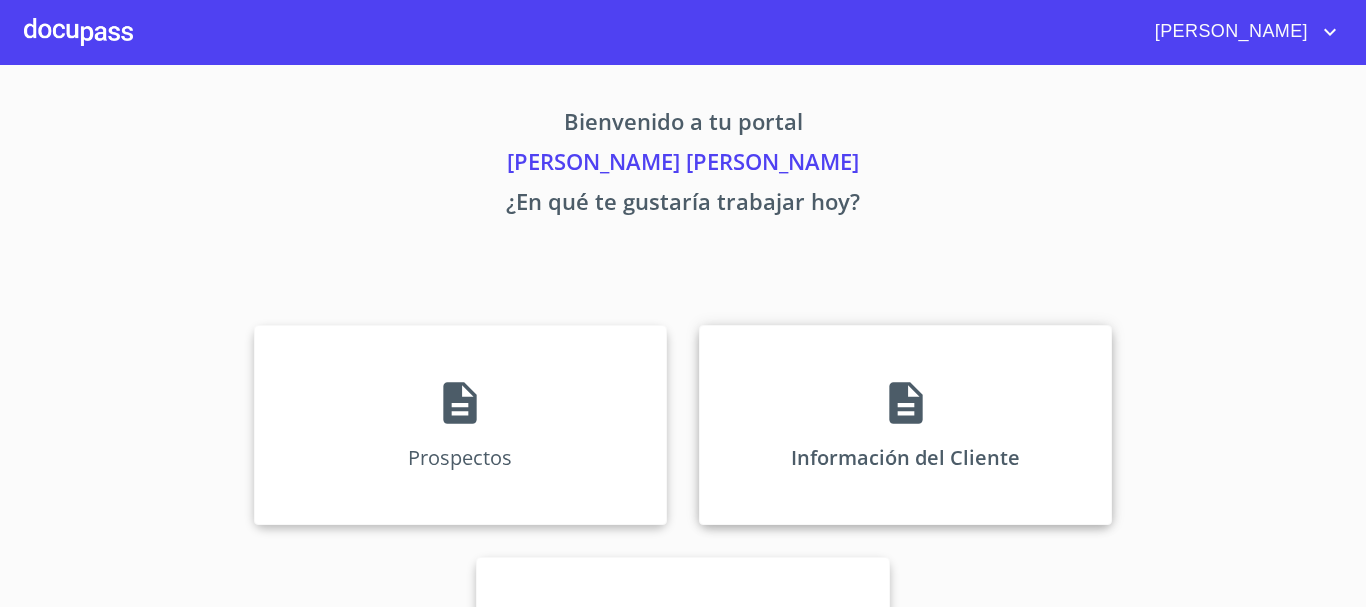 click on "Información del Cliente" at bounding box center [905, 425] 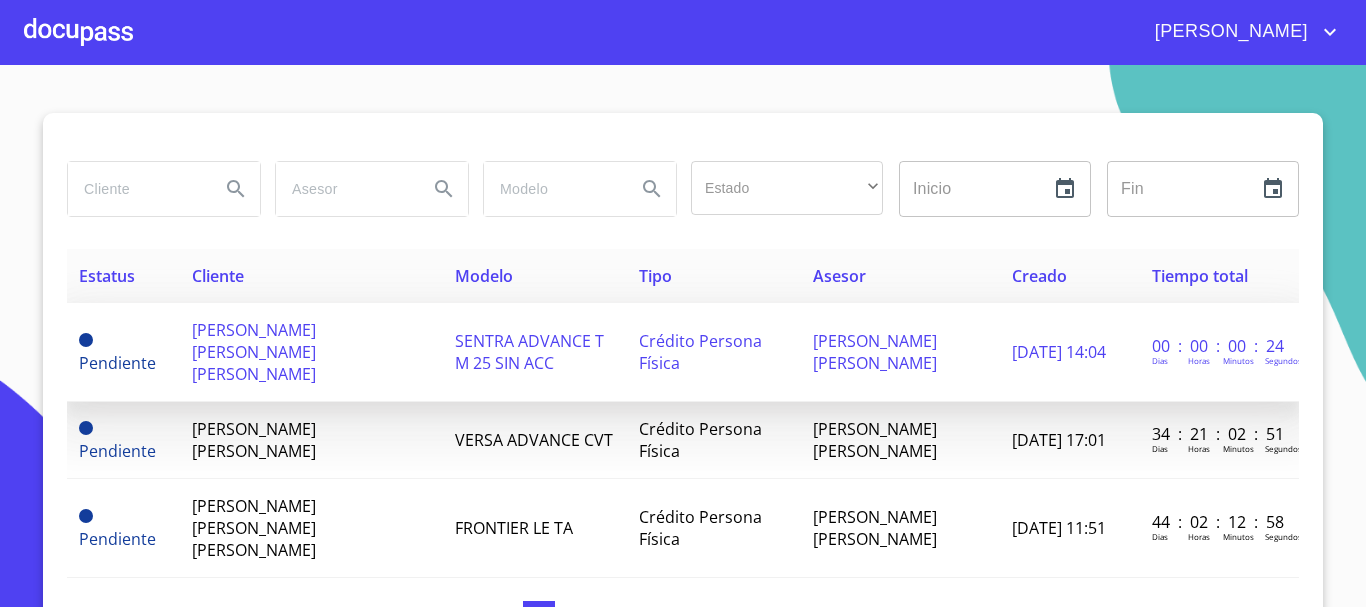 click on "[PERSON_NAME] [PERSON_NAME] [PERSON_NAME]" at bounding box center [312, 352] 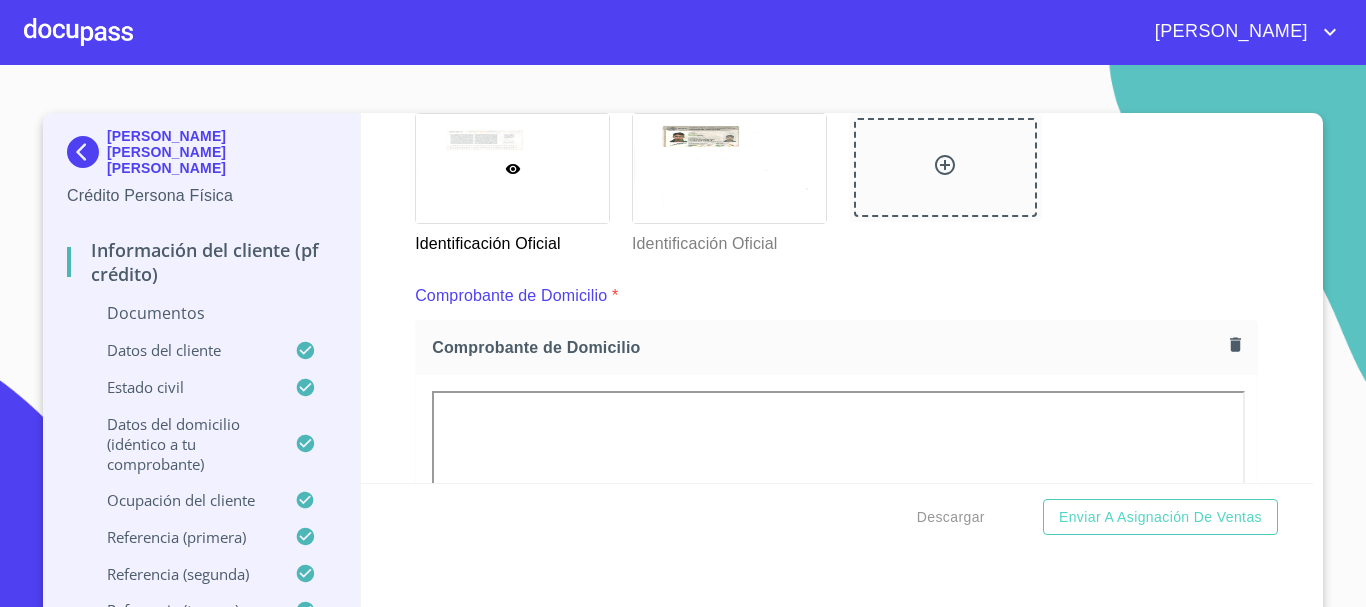 scroll, scrollTop: 910, scrollLeft: 0, axis: vertical 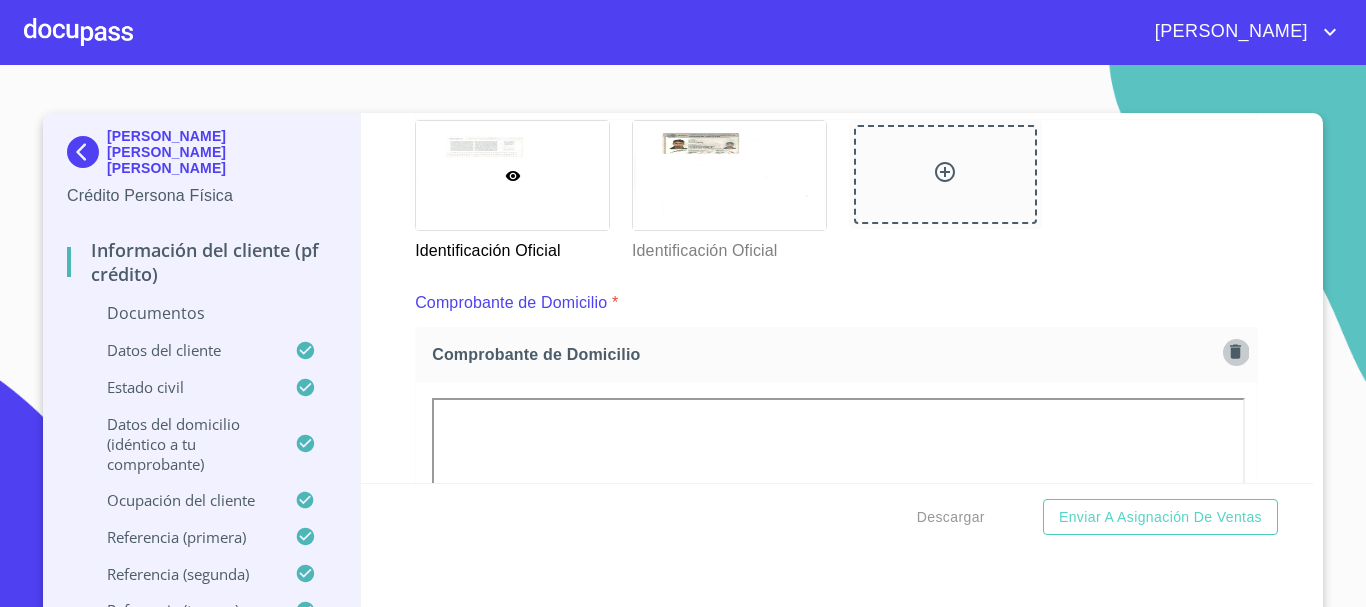 click 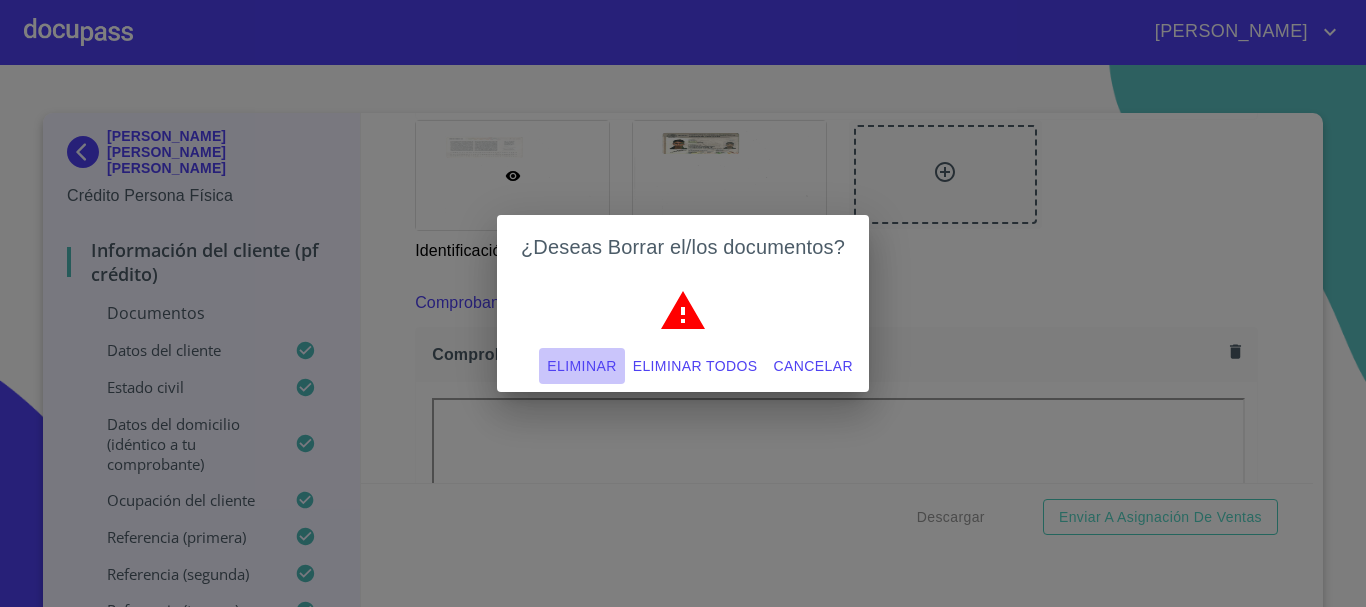 click on "Eliminar" at bounding box center [581, 366] 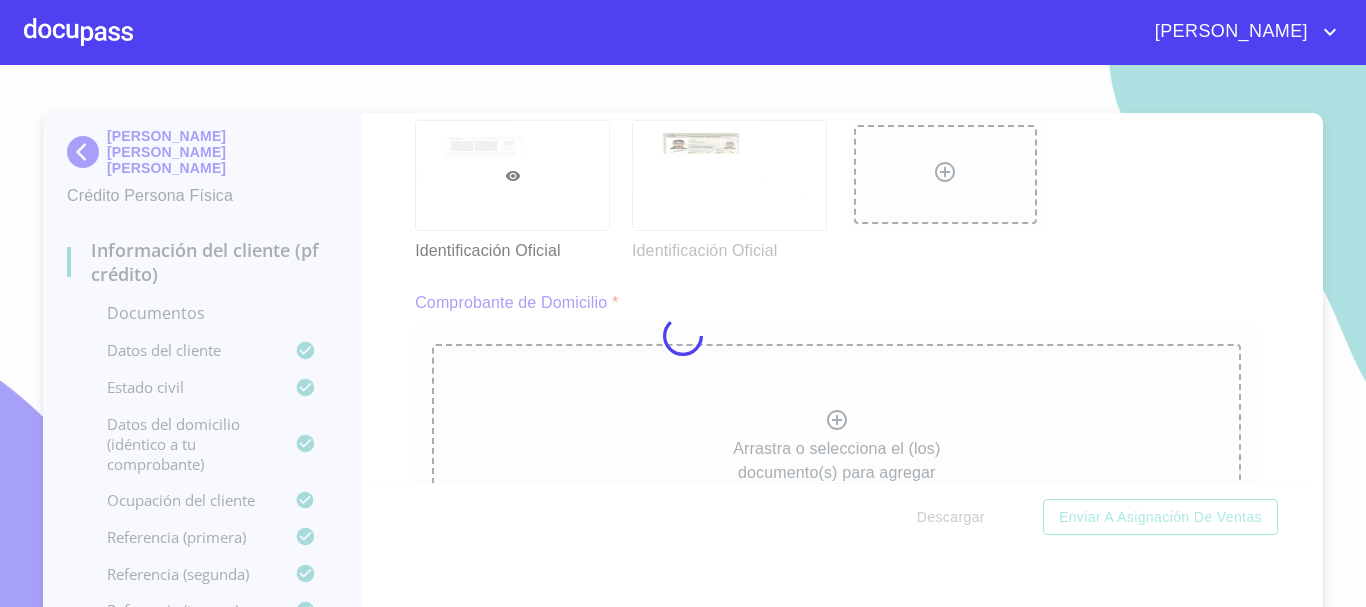 scroll, scrollTop: 22, scrollLeft: 0, axis: vertical 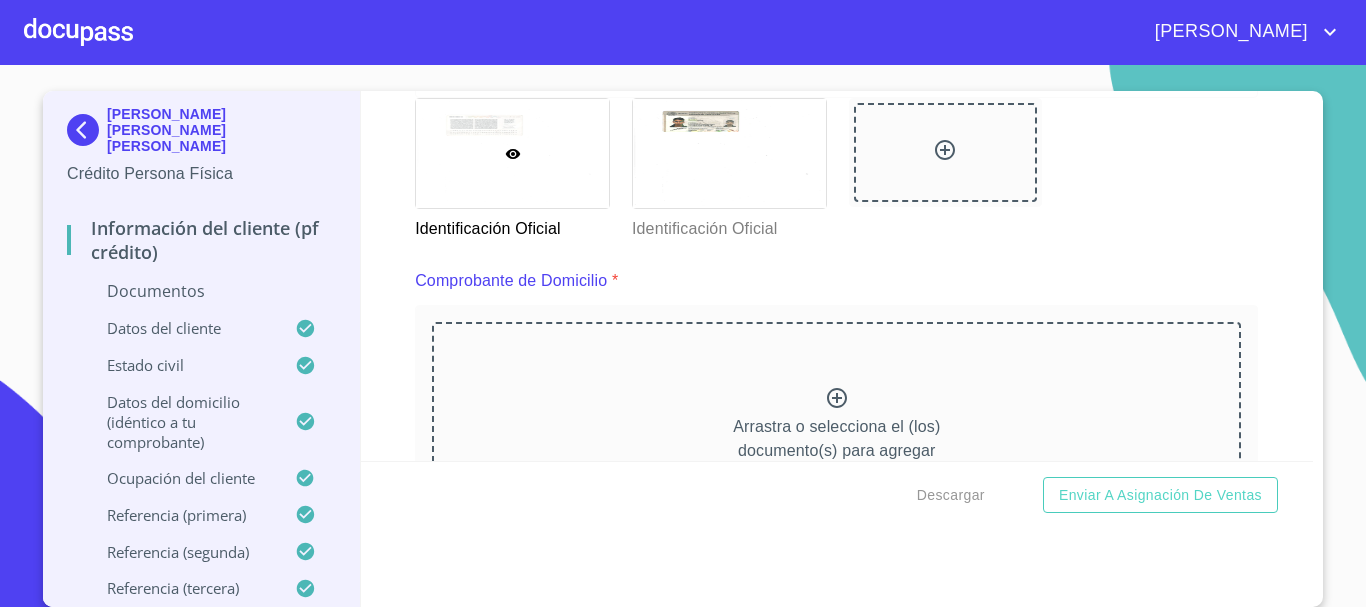 drag, startPoint x: 937, startPoint y: 161, endPoint x: 872, endPoint y: 278, distance: 133.84319 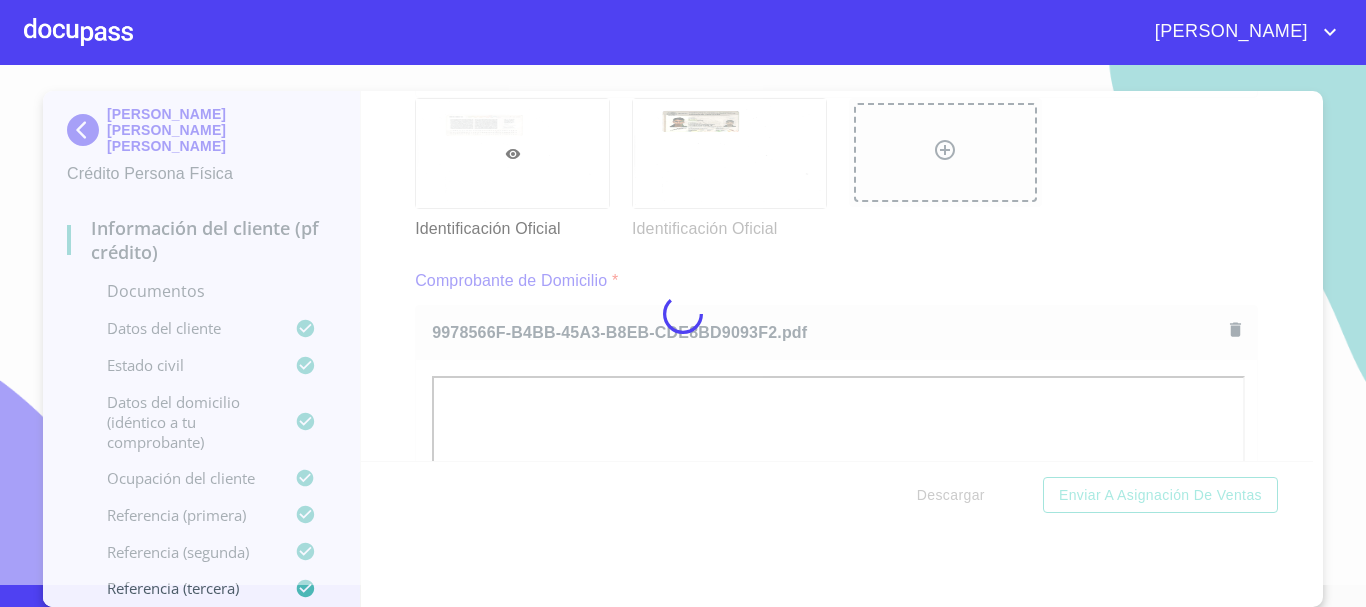 click at bounding box center [683, 314] 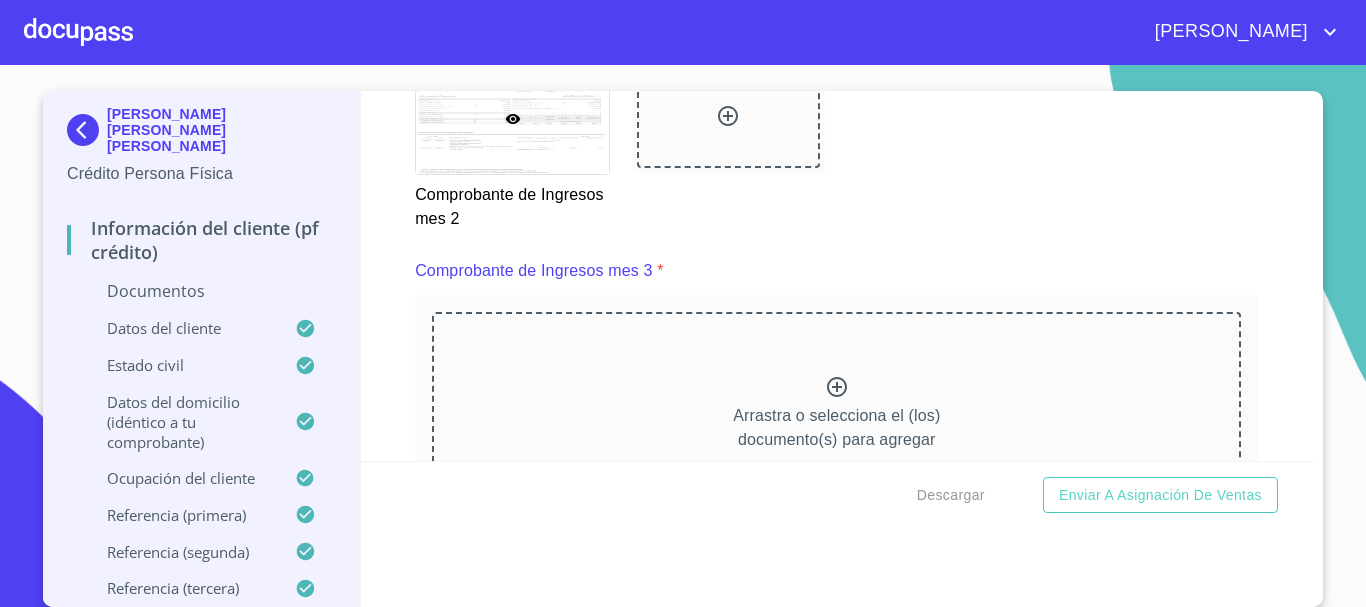 scroll, scrollTop: 3665, scrollLeft: 0, axis: vertical 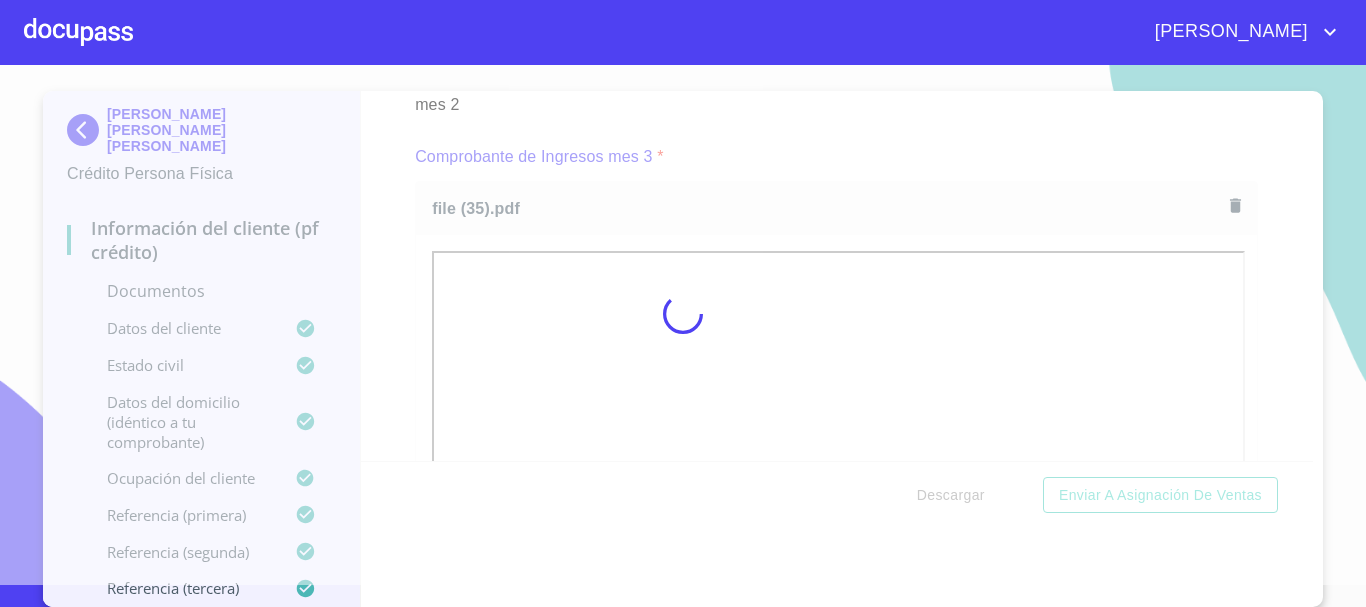 click at bounding box center (683, 314) 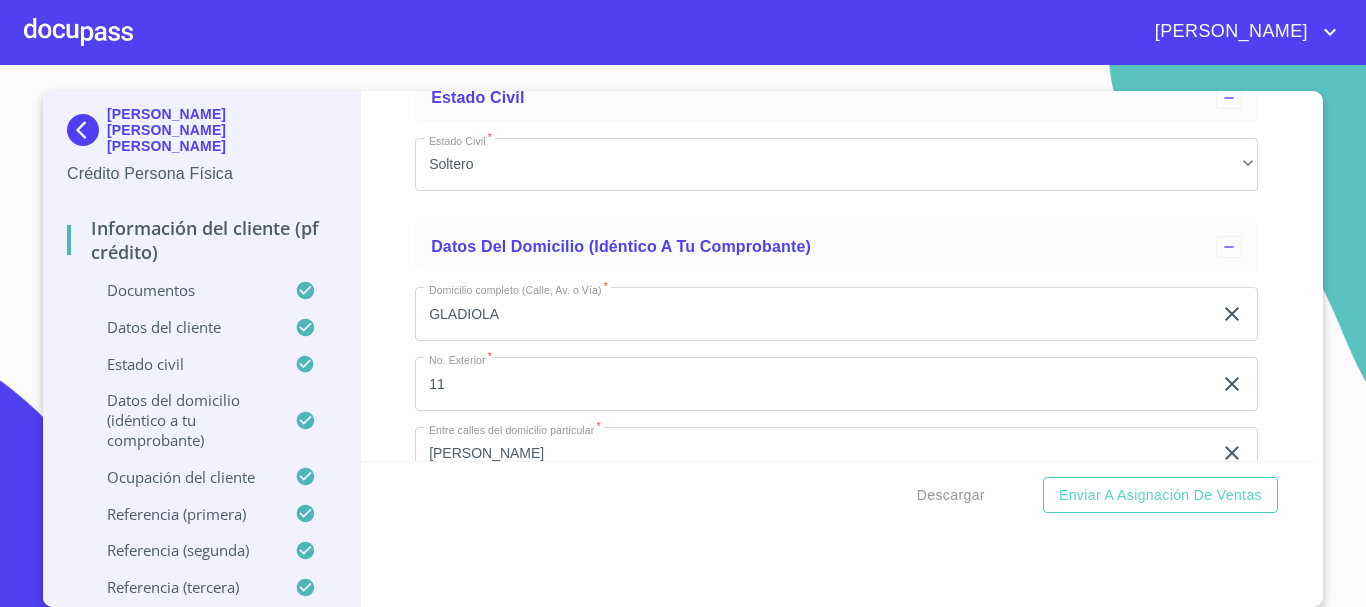 scroll, scrollTop: 7227, scrollLeft: 0, axis: vertical 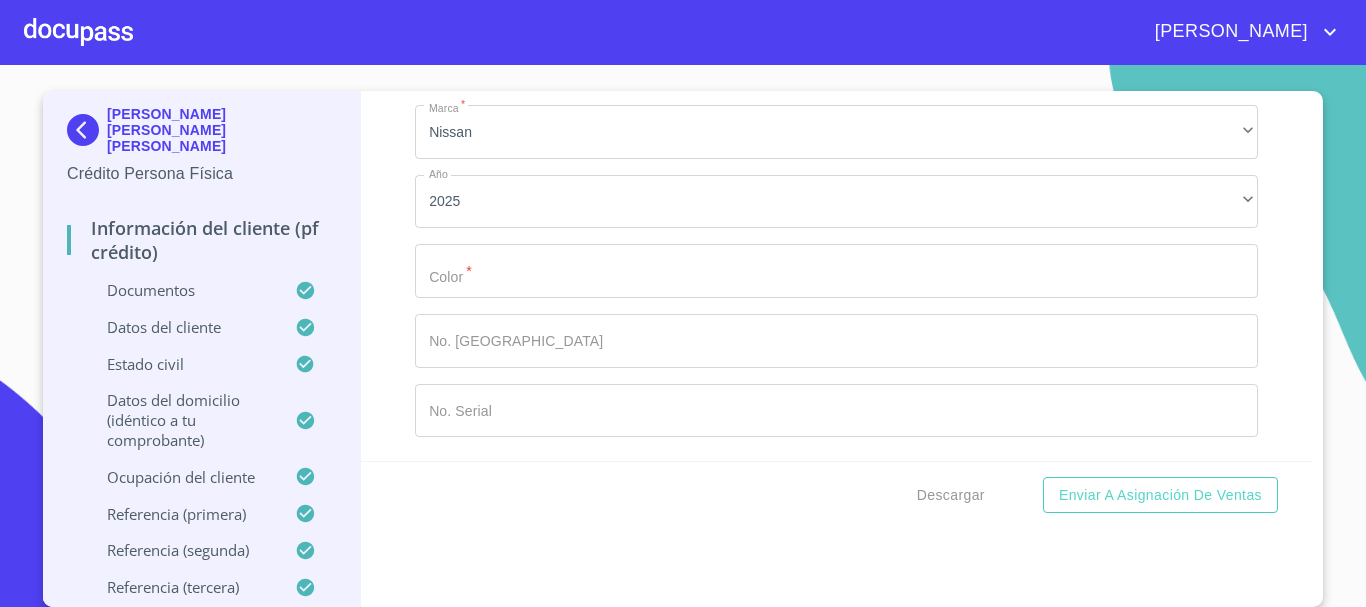 click on "Documento de identificación.   *" at bounding box center (813, -5165) 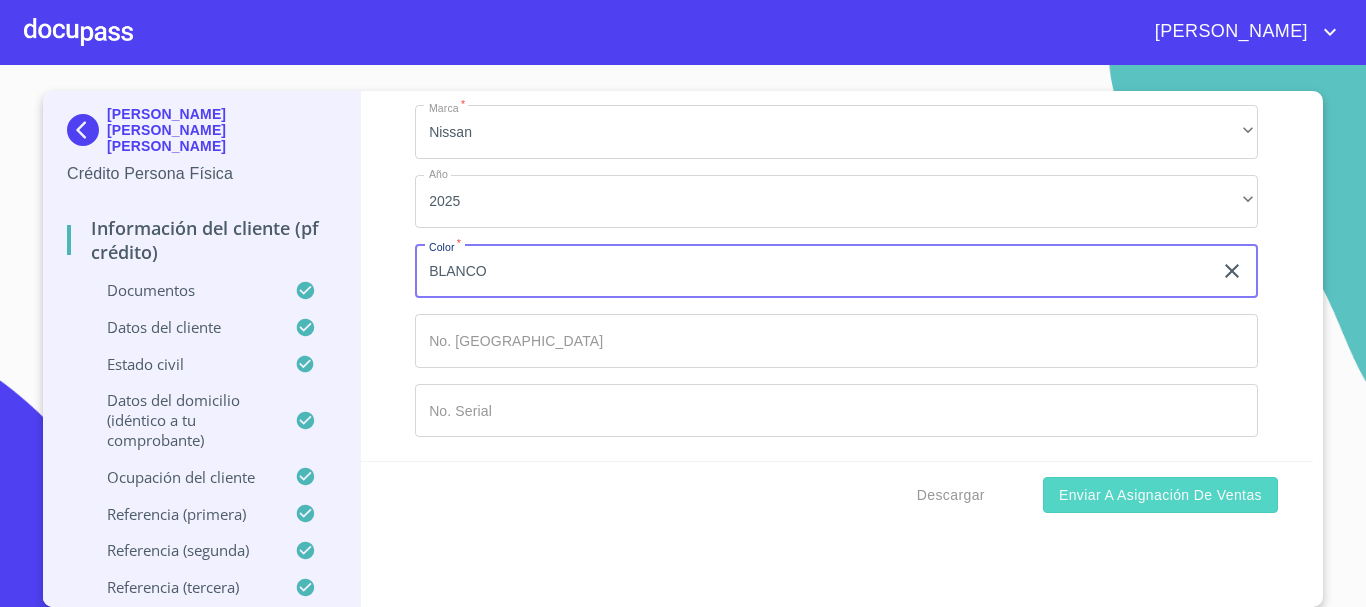 type on "BLANCO" 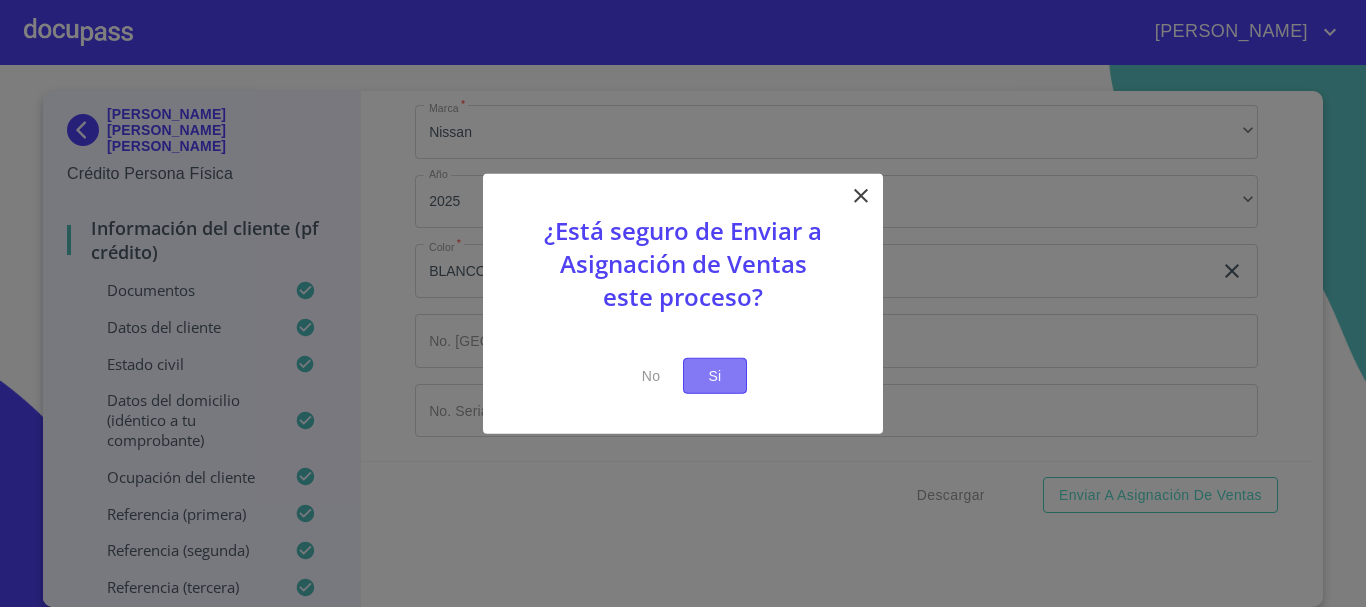 click on "Si" at bounding box center [715, 375] 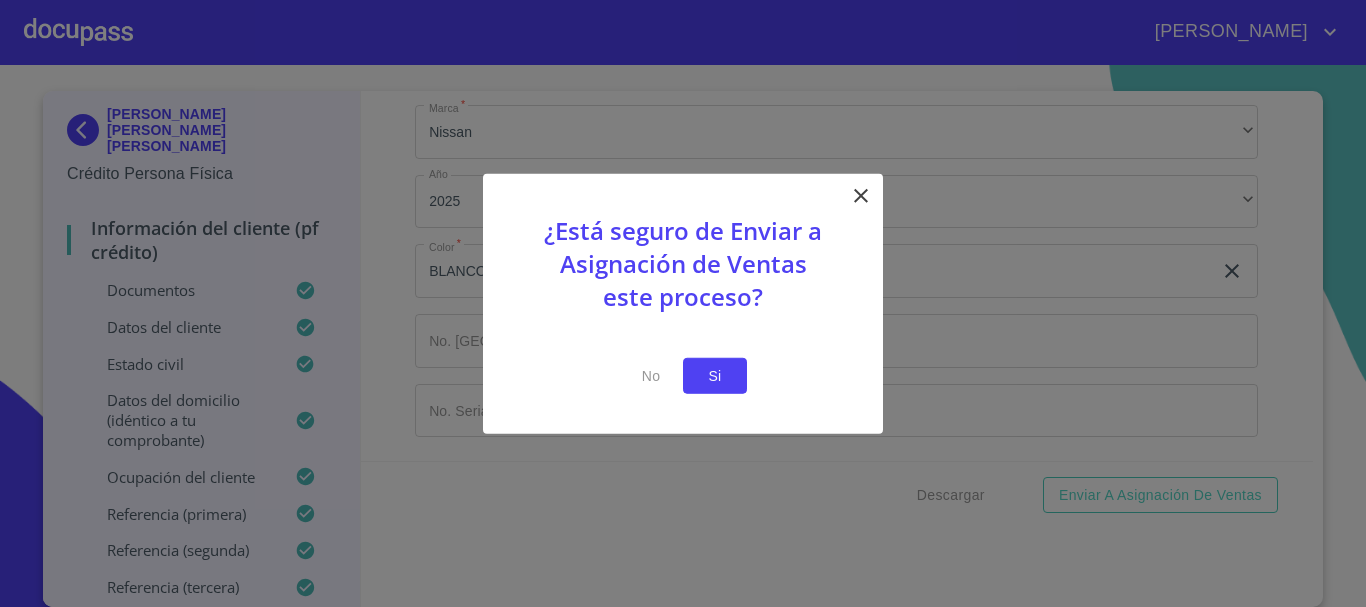 click on "Si" at bounding box center (715, 375) 